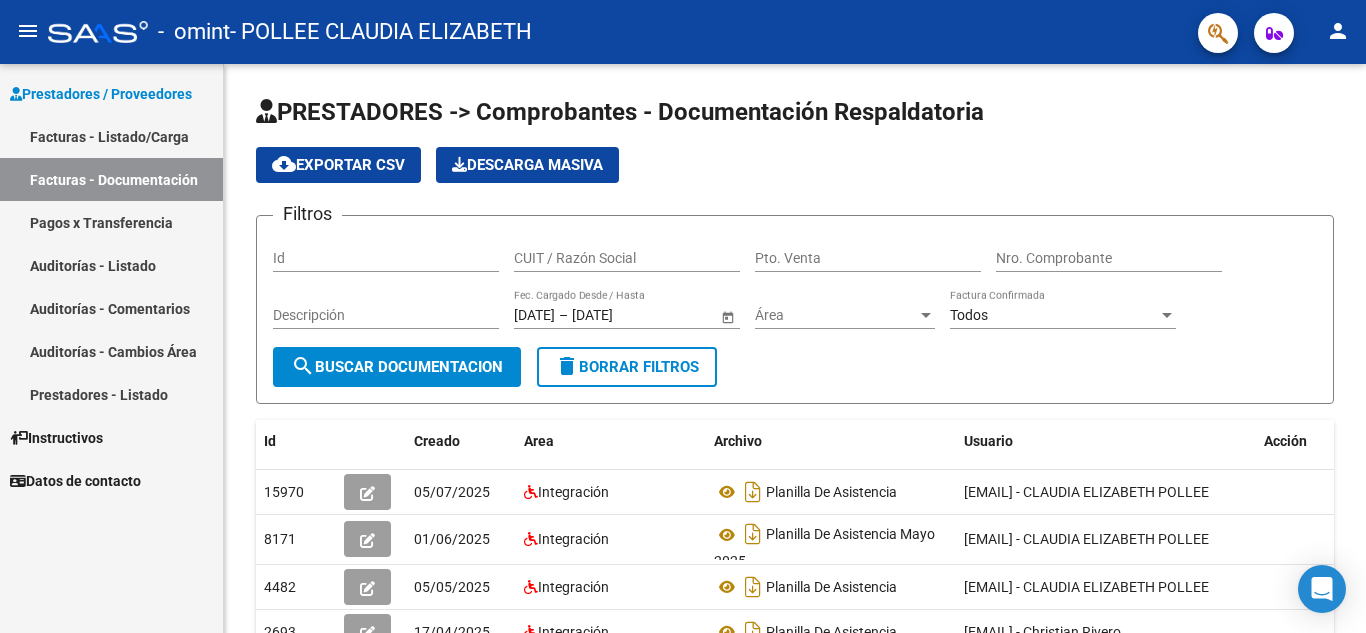 scroll, scrollTop: 0, scrollLeft: 0, axis: both 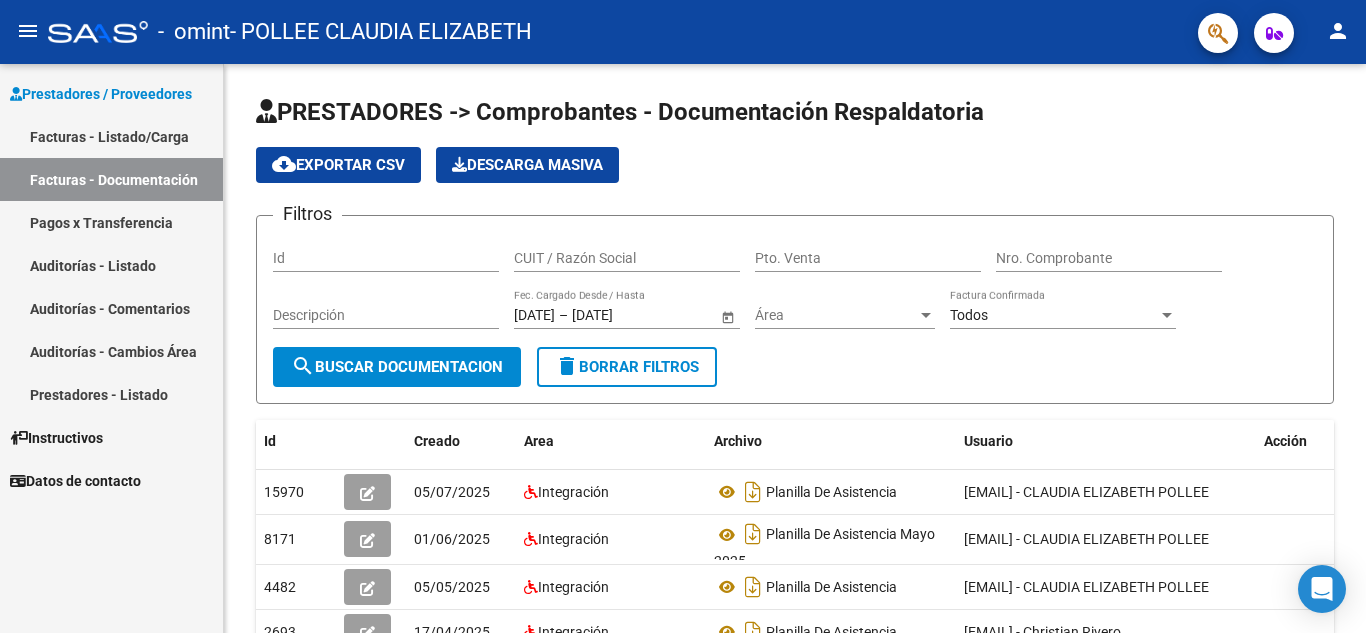 click on "Facturas - Listado/Carga" at bounding box center [111, 136] 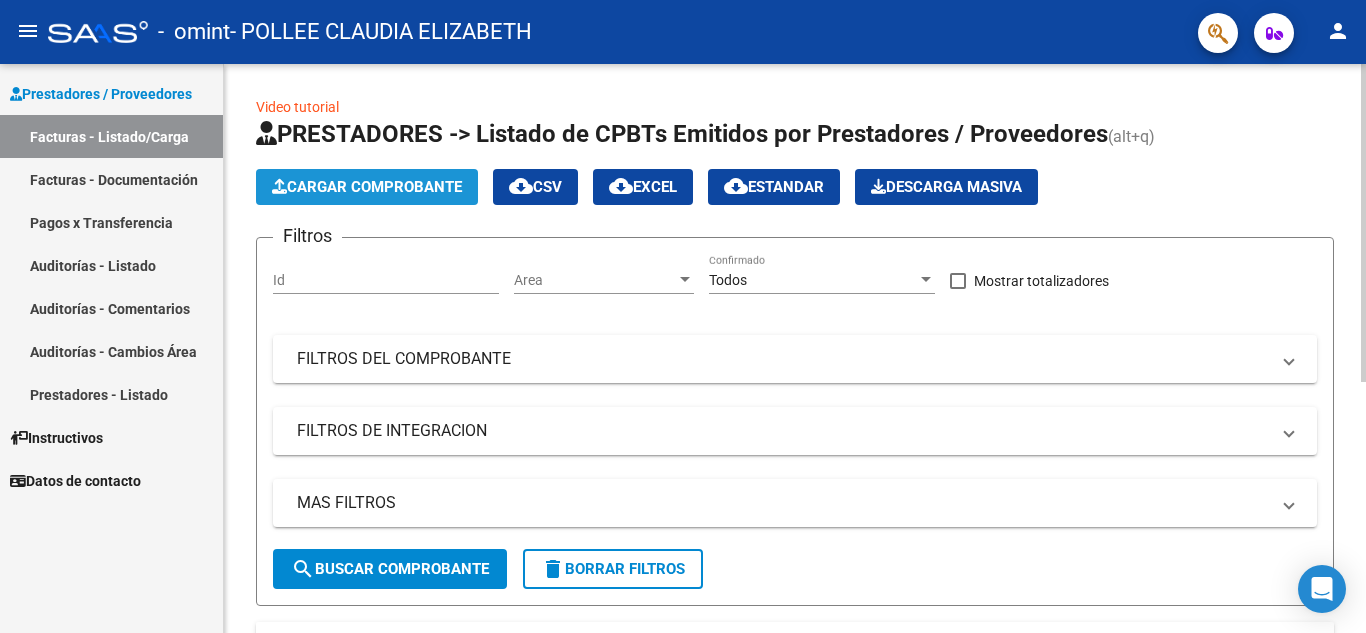click on "Cargar Comprobante" 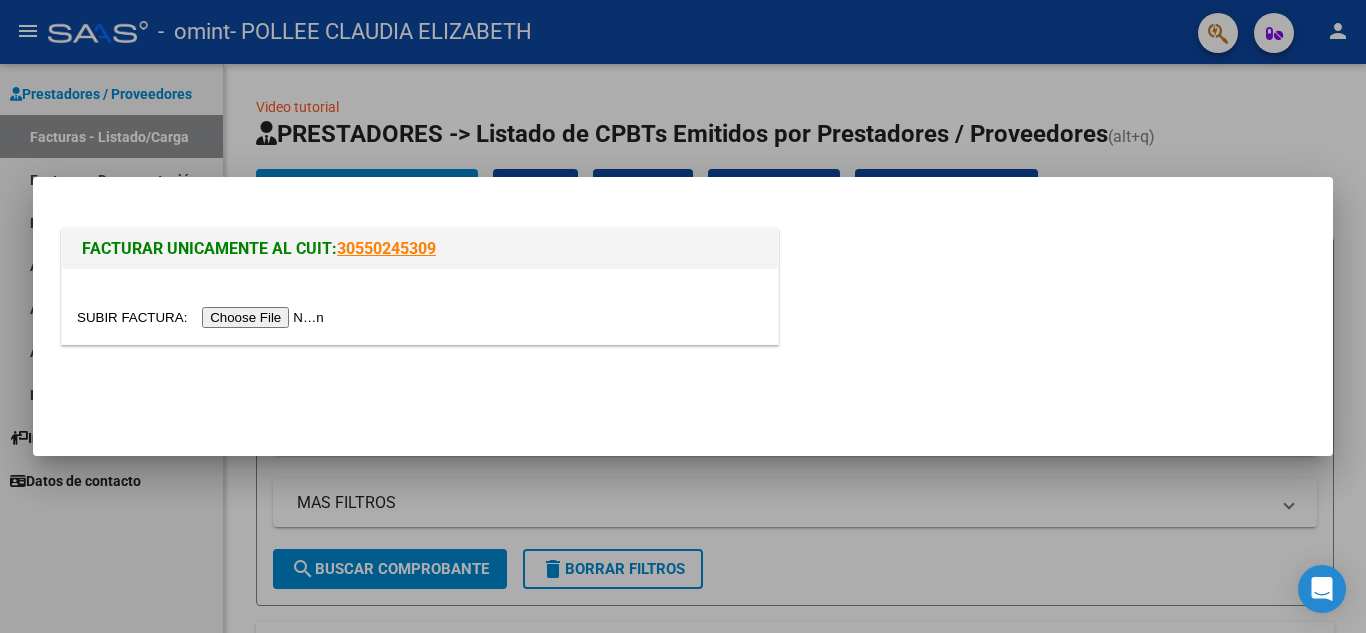 click at bounding box center (203, 317) 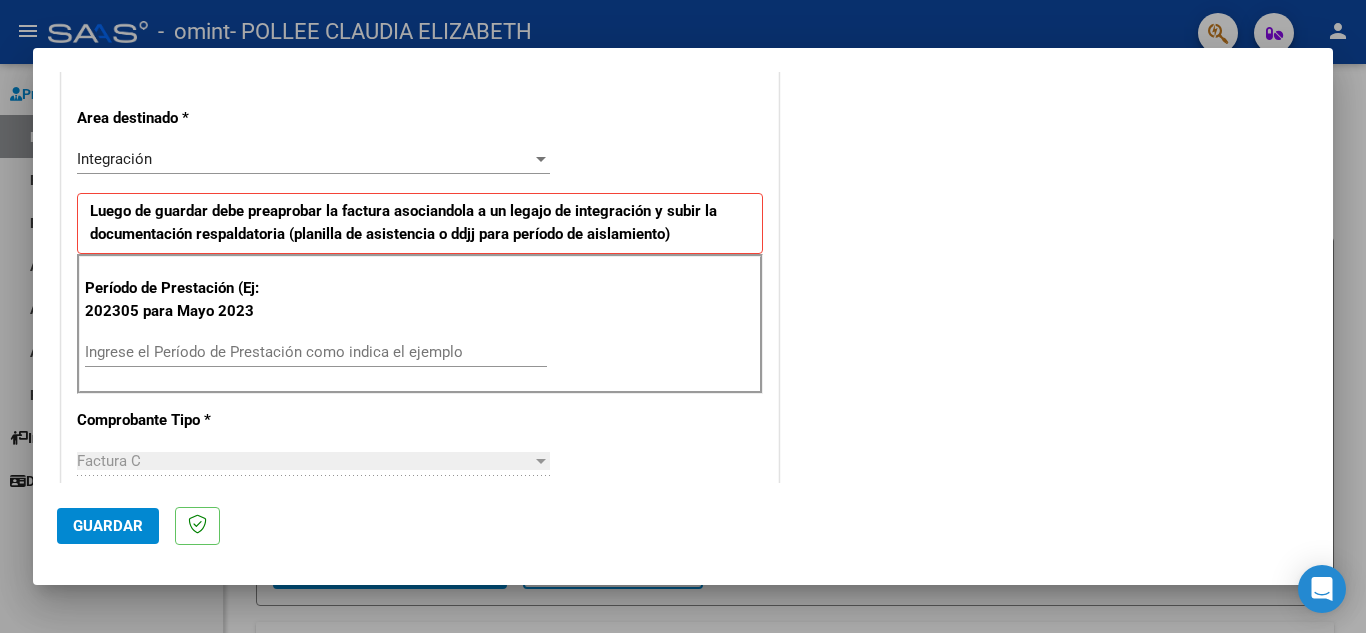 scroll, scrollTop: 413, scrollLeft: 0, axis: vertical 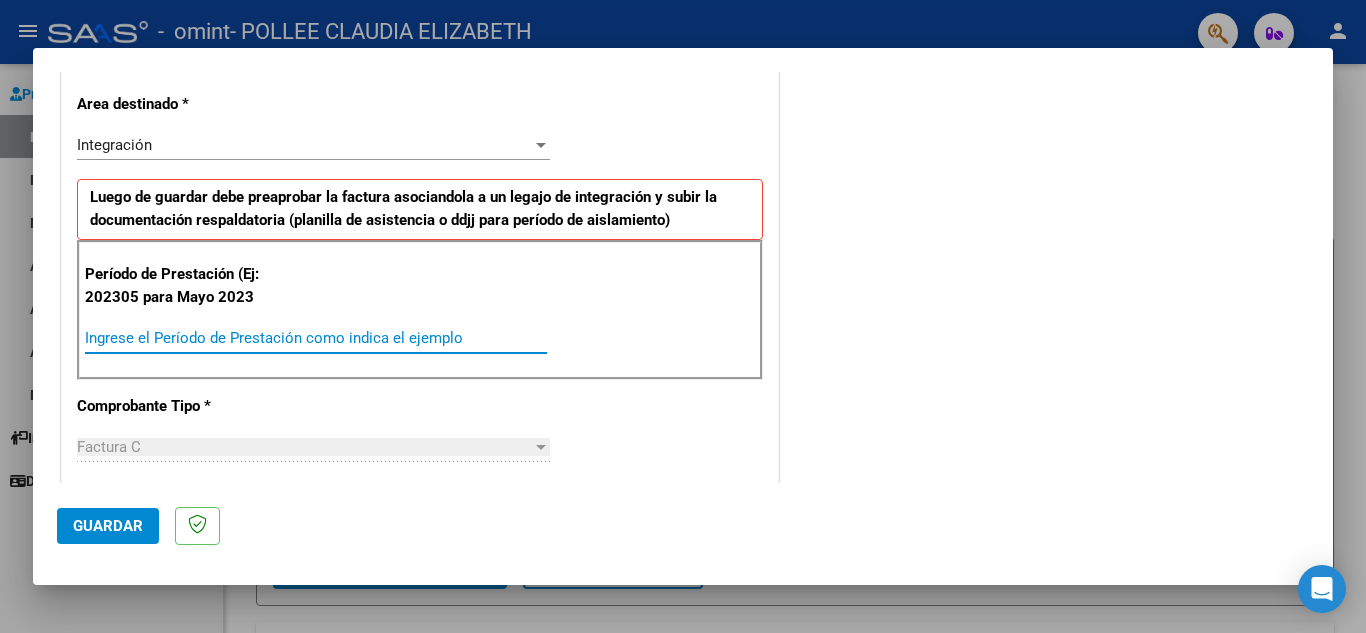 click on "Ingrese el Período de Prestación como indica el ejemplo" at bounding box center (316, 338) 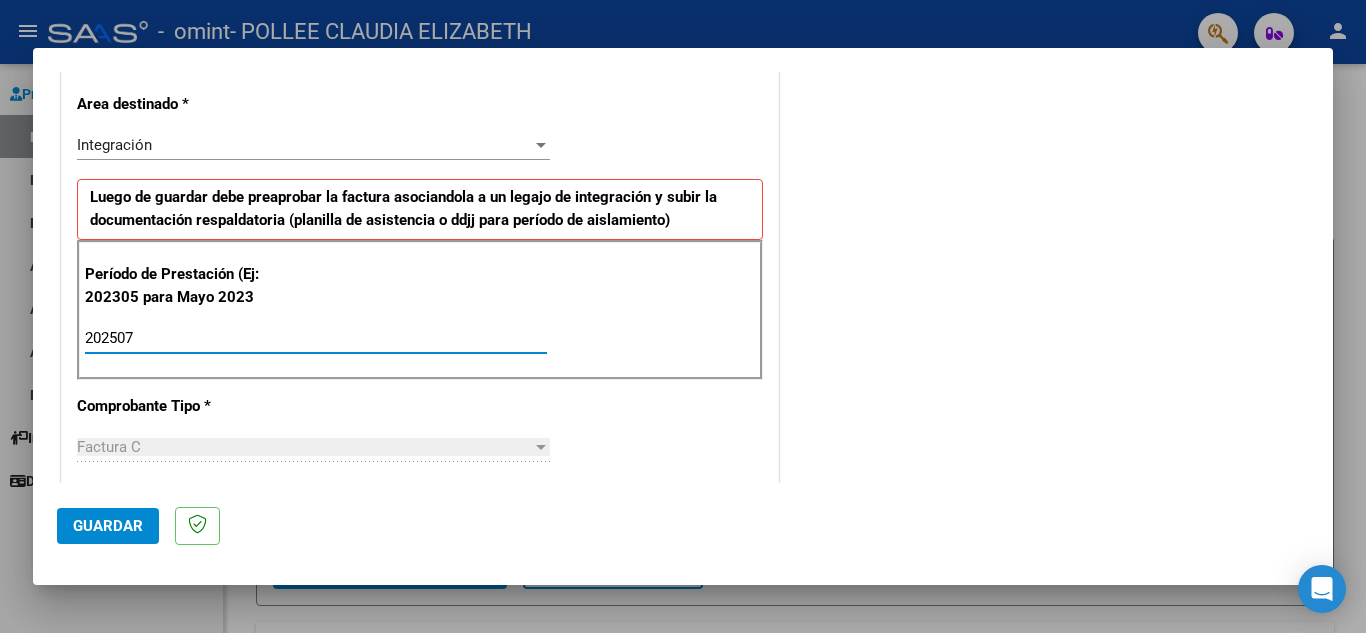 type on "202507" 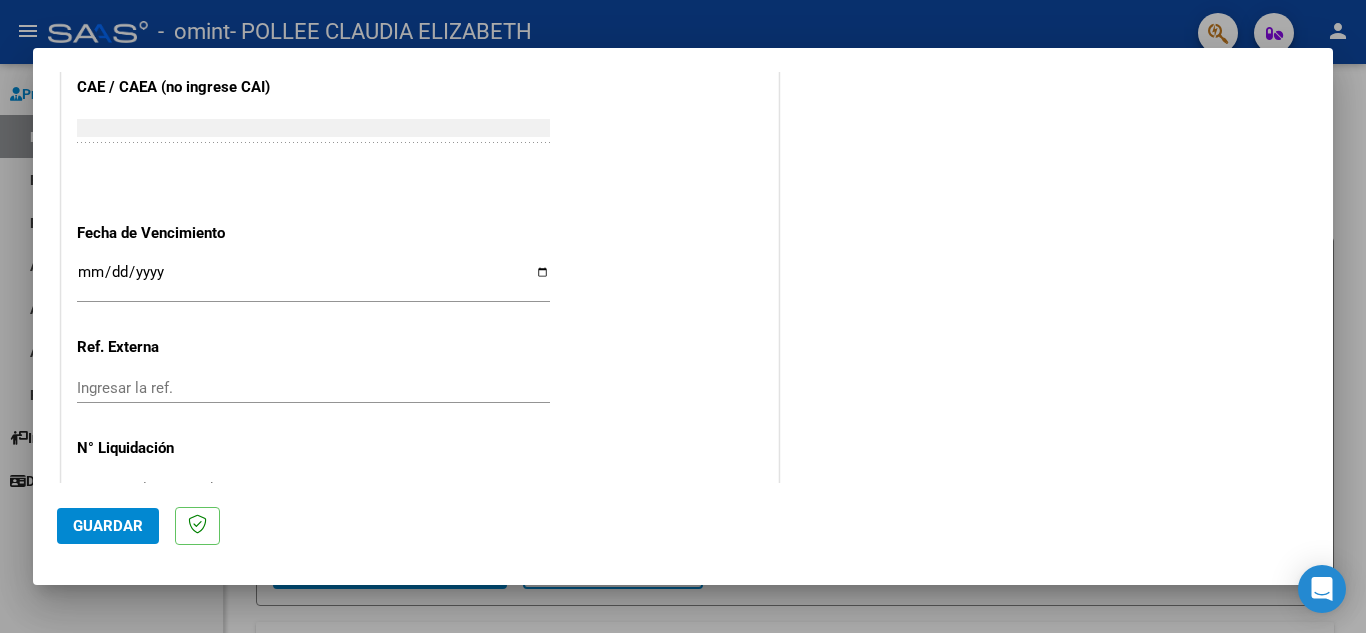 scroll, scrollTop: 1311, scrollLeft: 0, axis: vertical 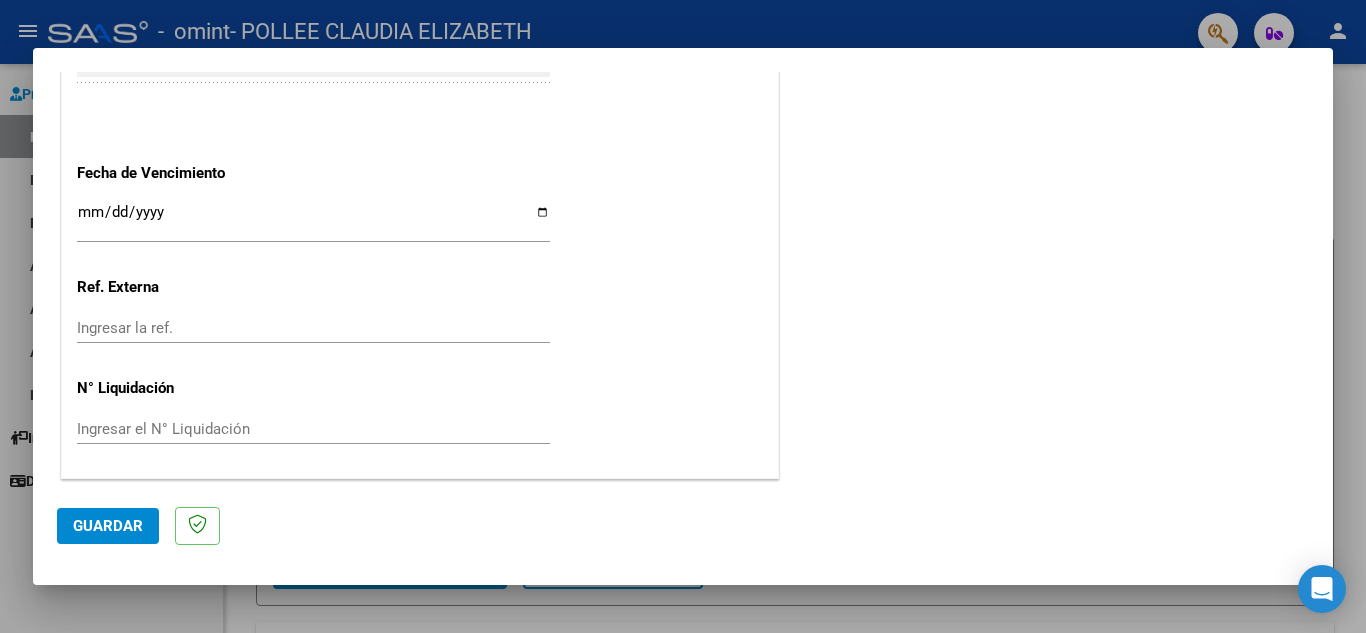 click on "Ingresar la fecha" at bounding box center (313, 220) 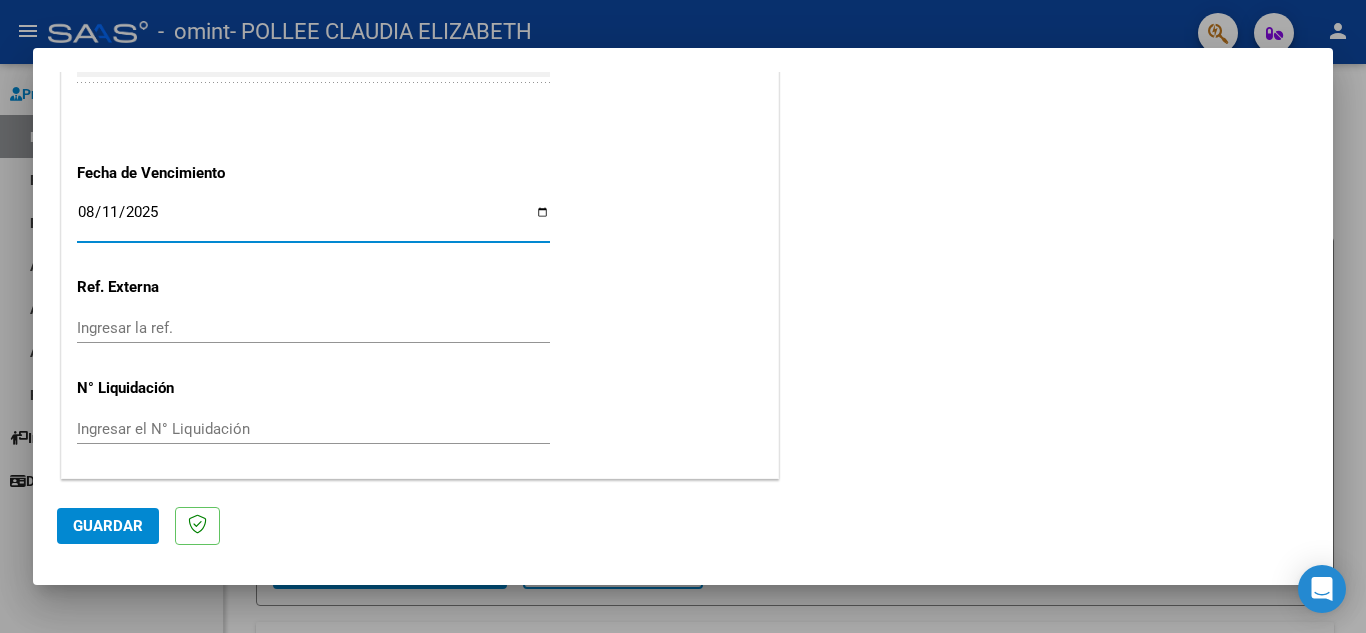 type on "2025-08-11" 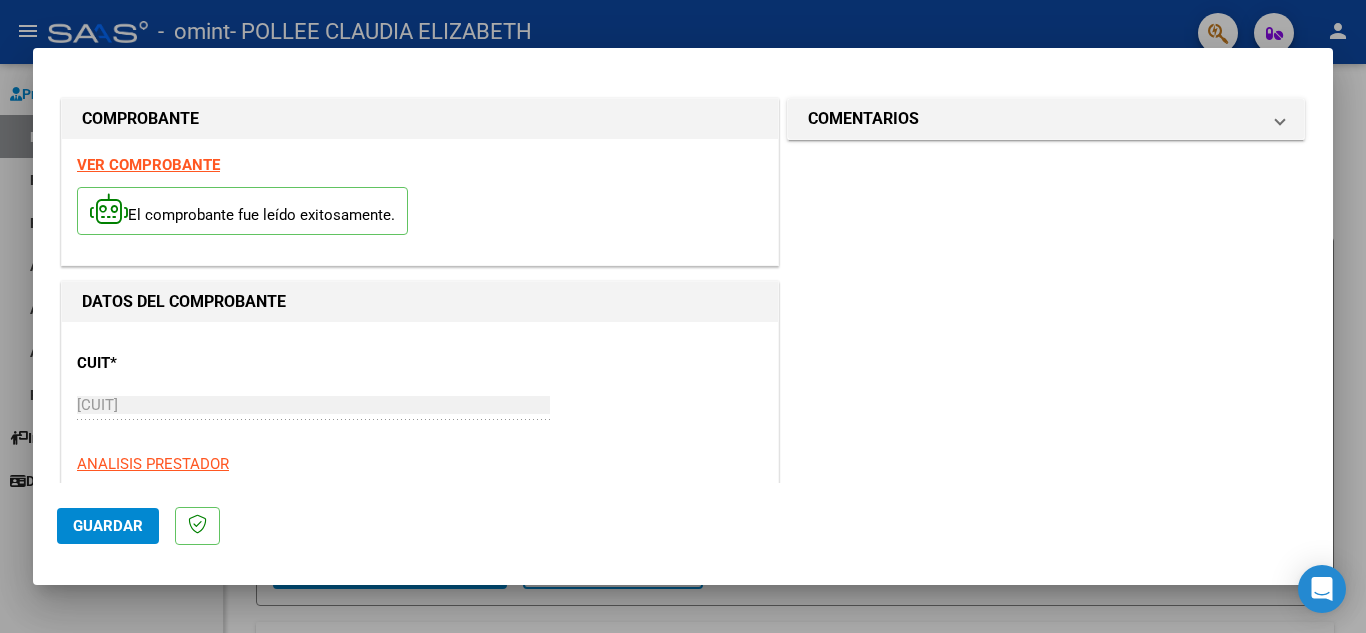 scroll, scrollTop: 1311, scrollLeft: 0, axis: vertical 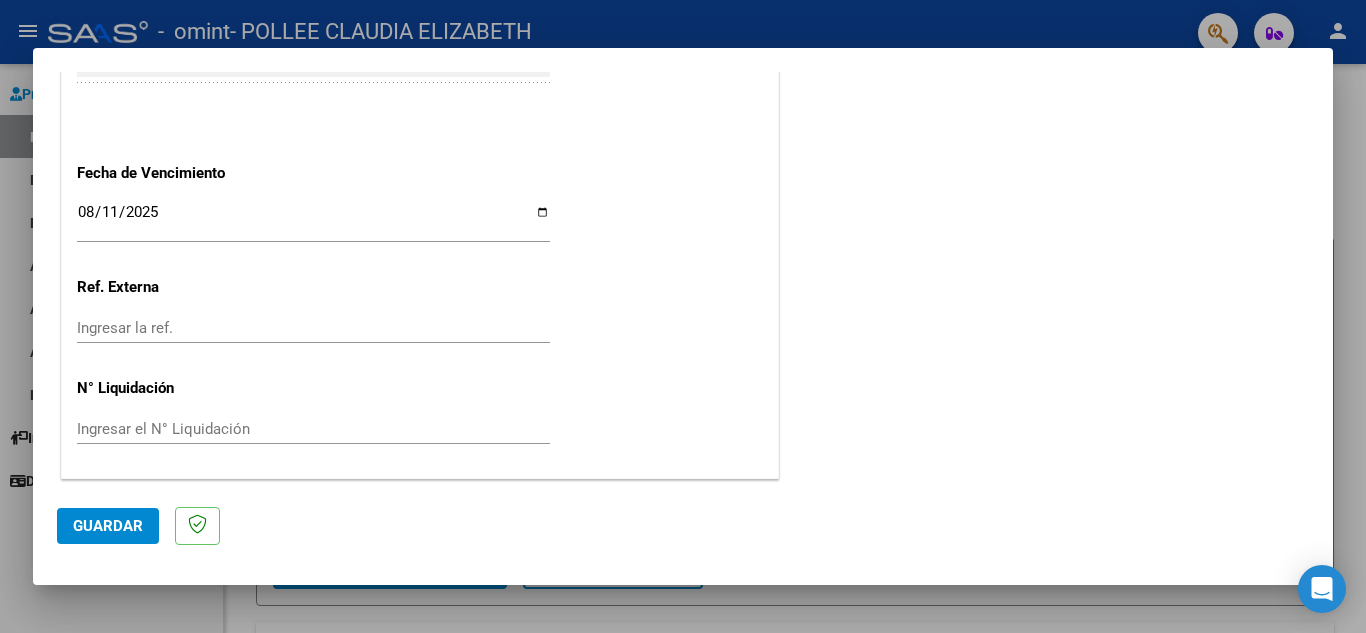click on "Guardar" 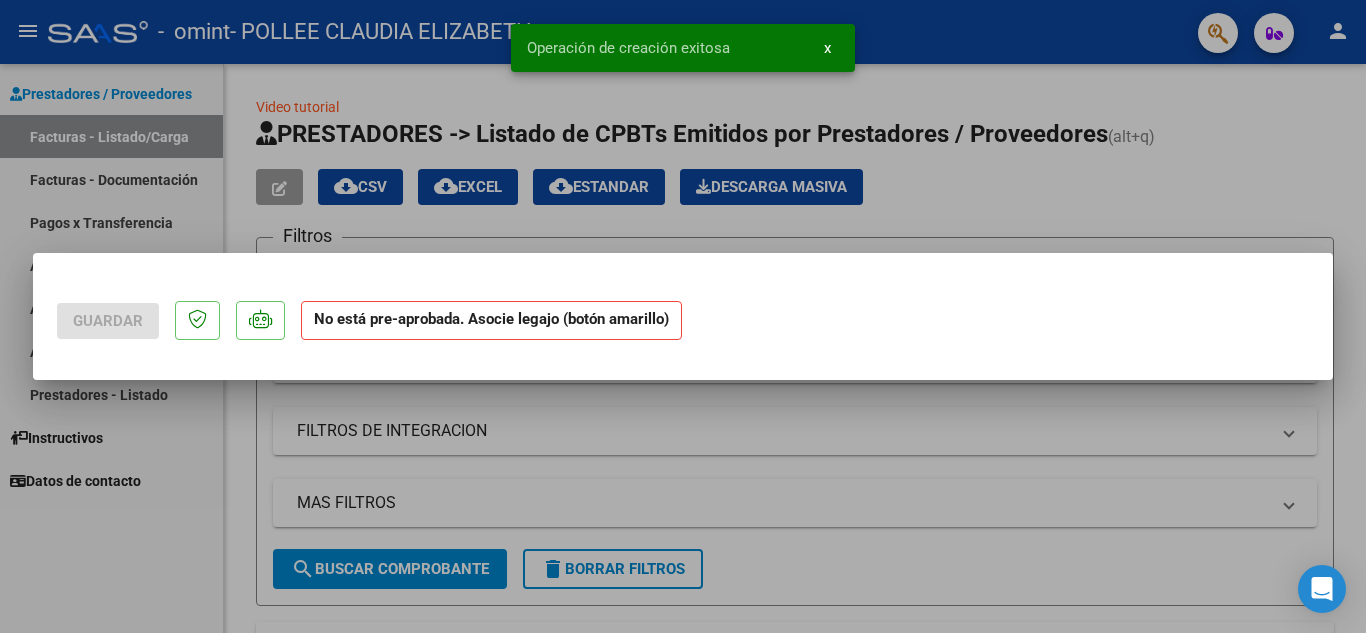 scroll, scrollTop: 0, scrollLeft: 0, axis: both 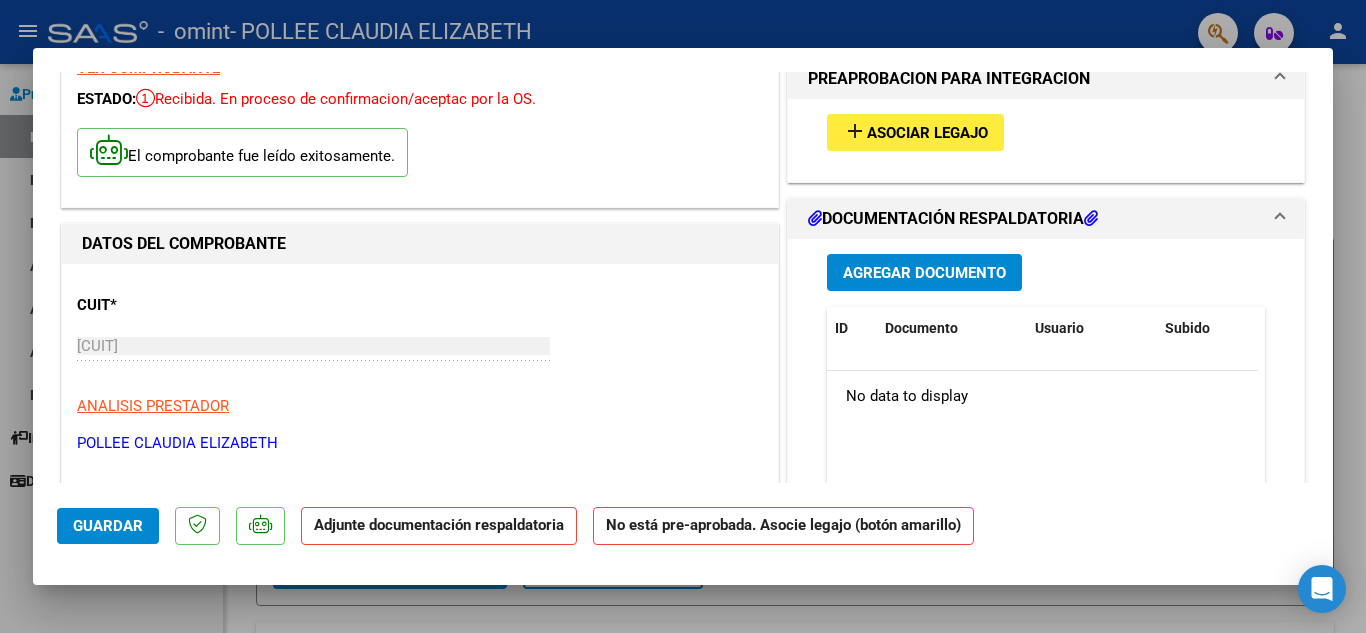 click on "Agregar Documento" at bounding box center [924, 273] 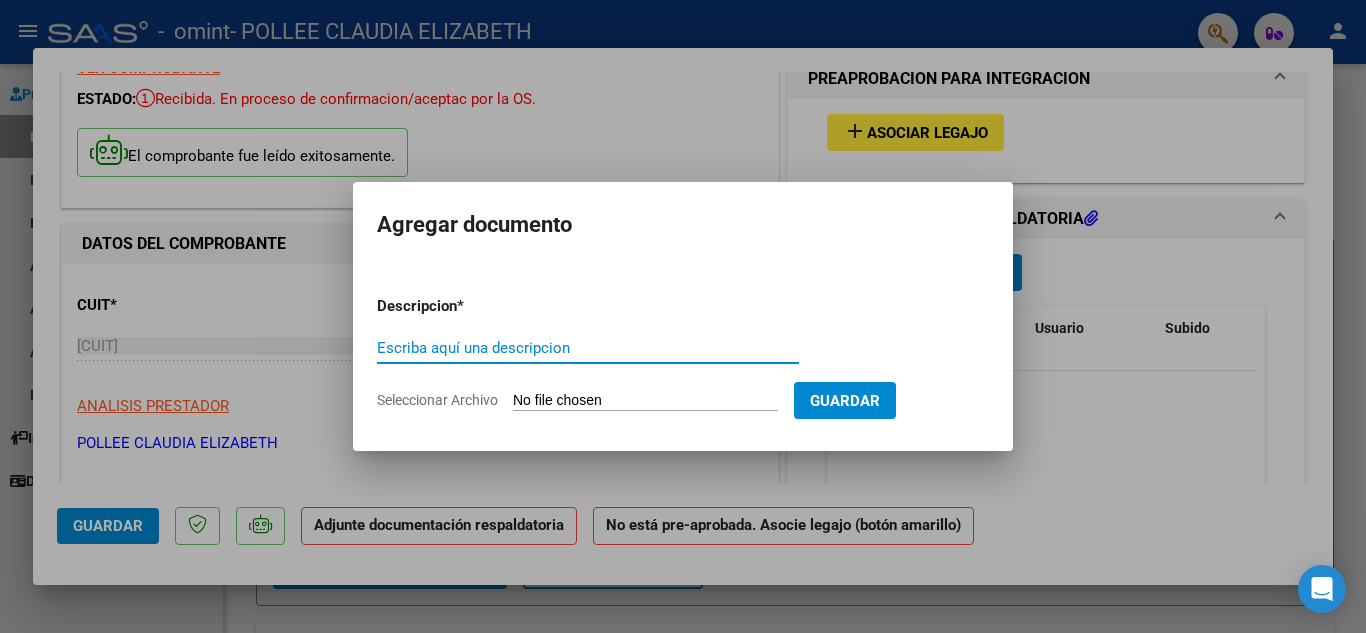 click on "Escriba aquí una descripcion" at bounding box center (588, 348) 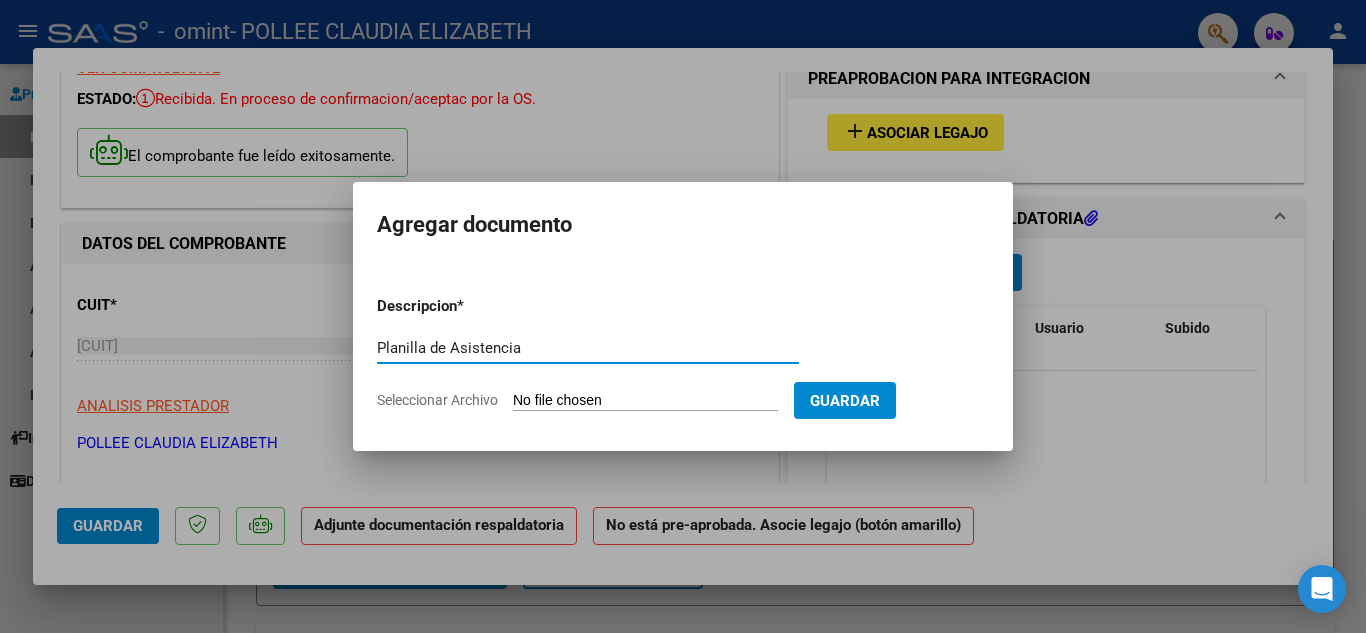 type on "Planilla de Asistencia" 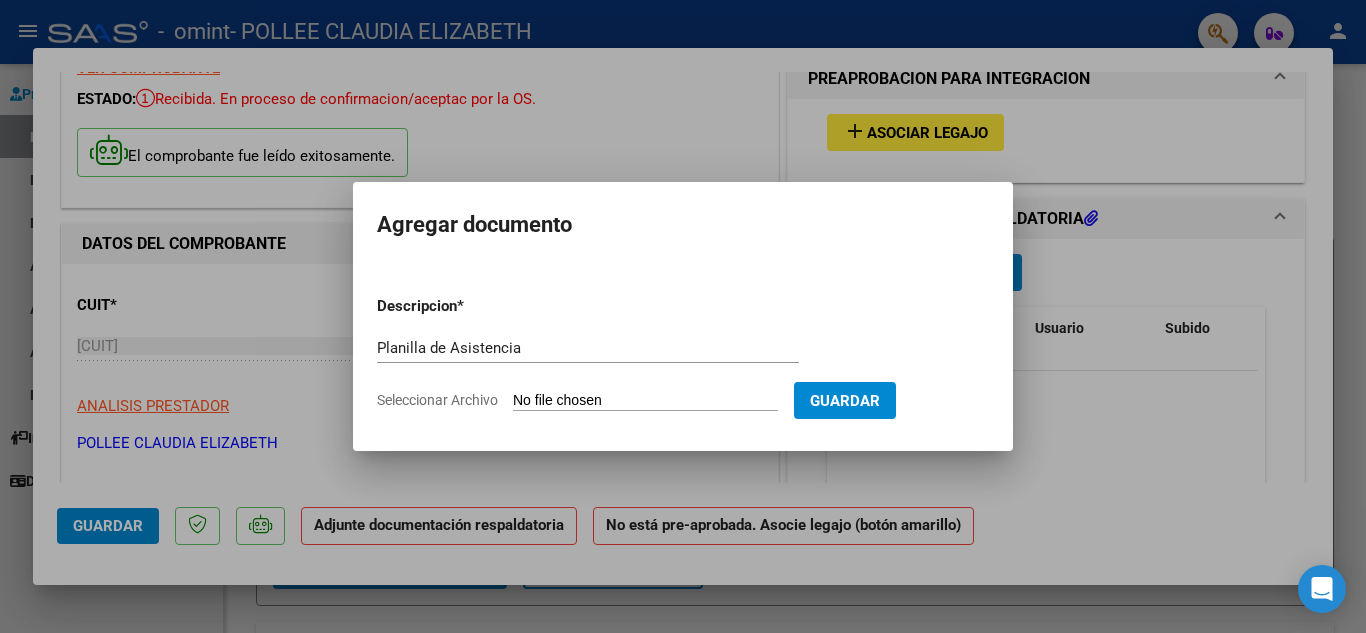type on "C:\fakepath\Asistencia Vera julio 2025_psicologia .pdf" 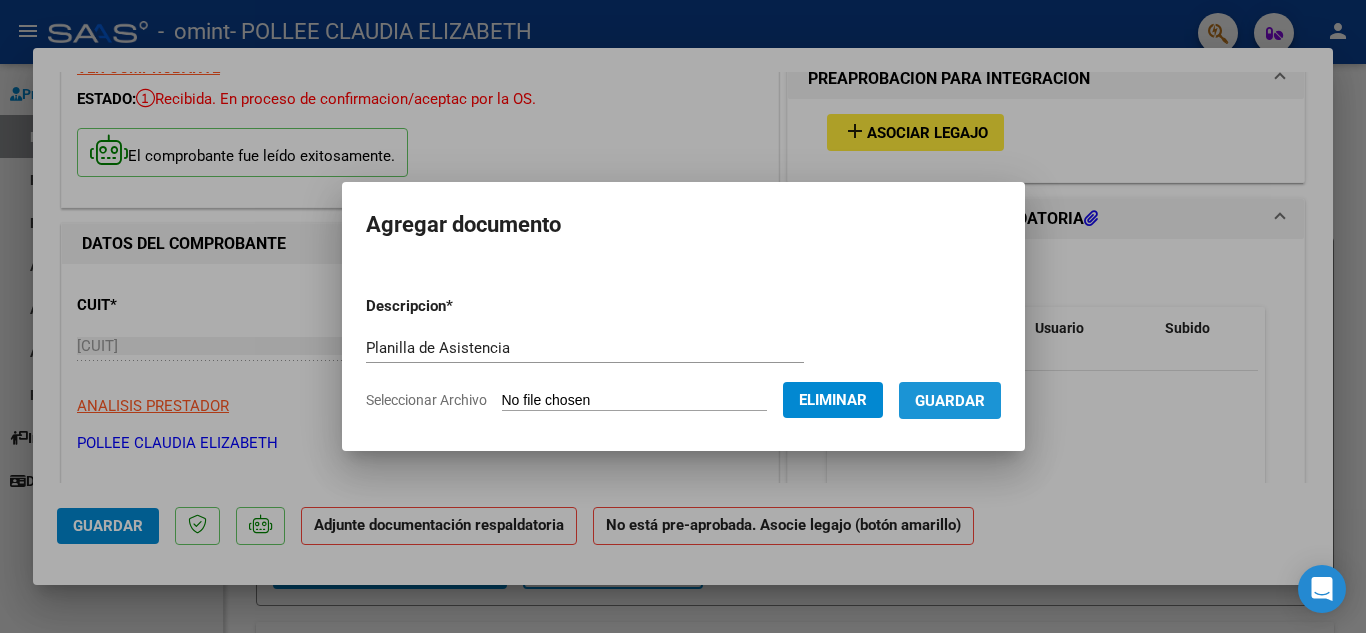 click on "Guardar" at bounding box center (950, 401) 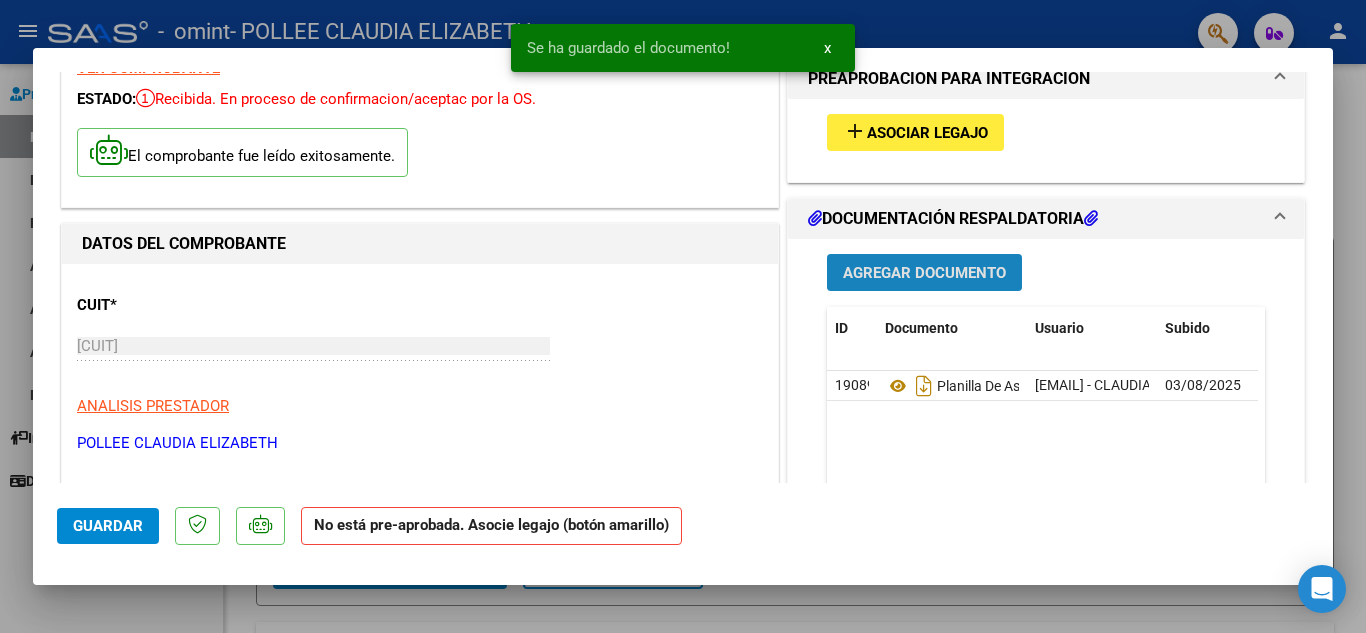click on "Agregar Documento" at bounding box center (924, 273) 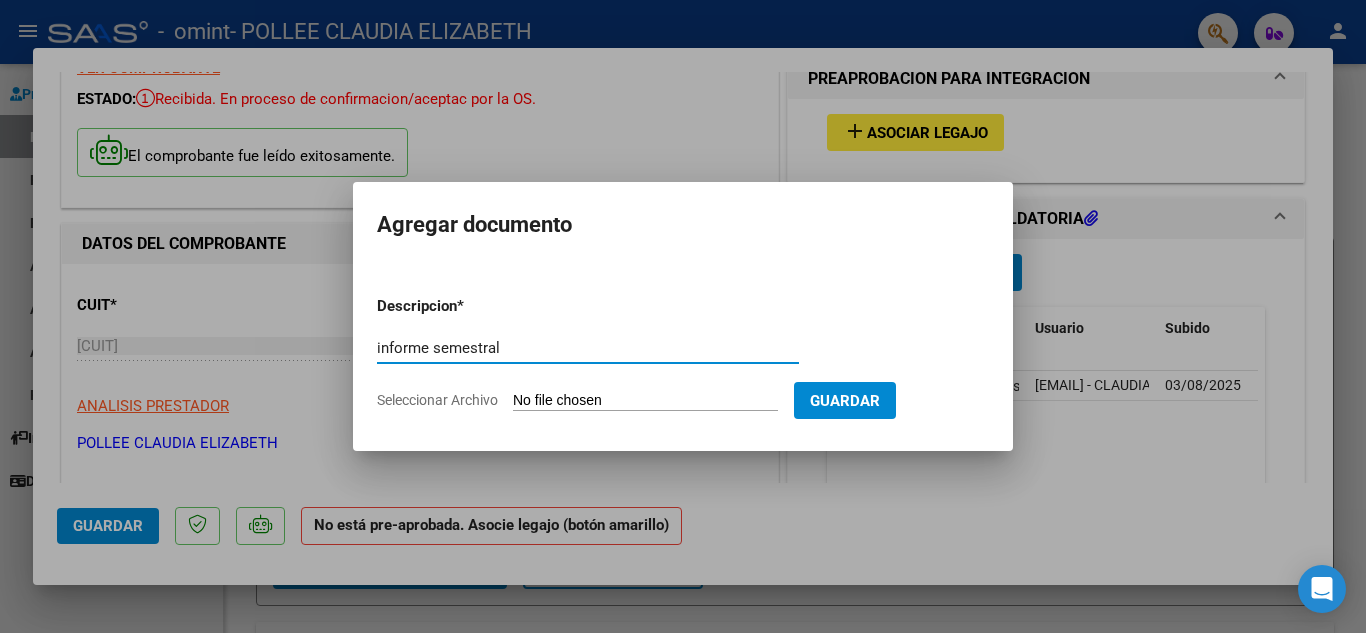 type on "informe semestral" 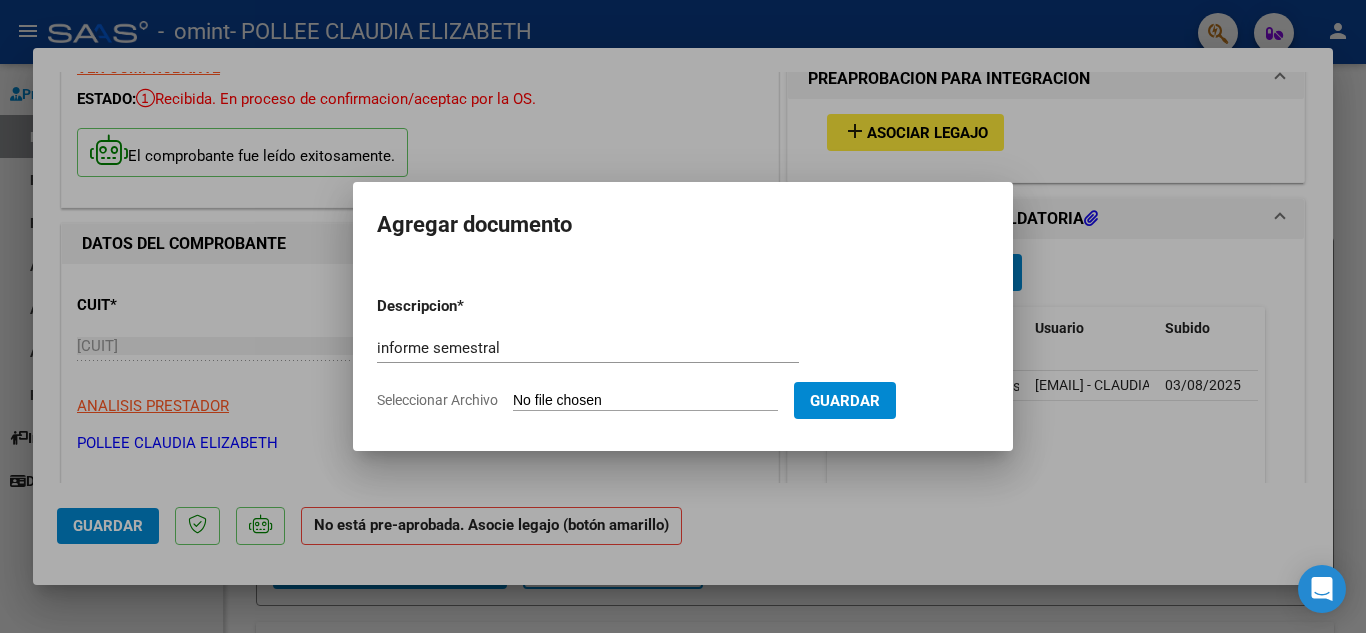 click on "Seleccionar Archivo" at bounding box center (645, 401) 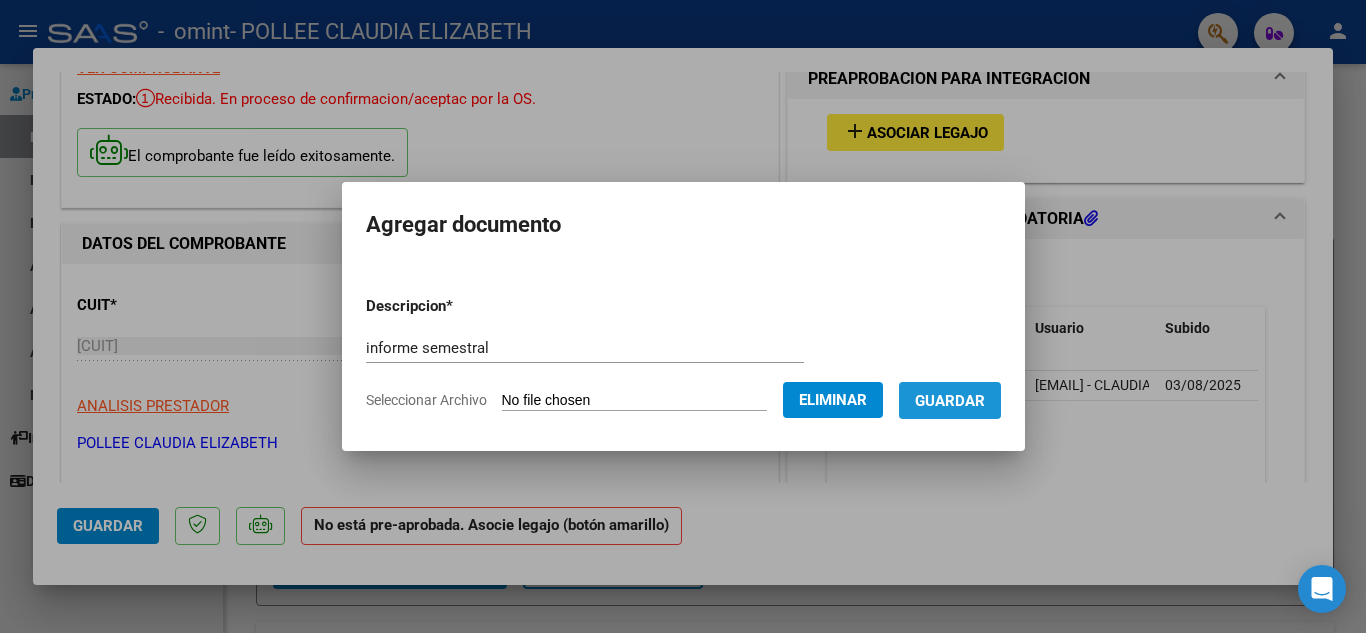 click on "Guardar" at bounding box center [950, 401] 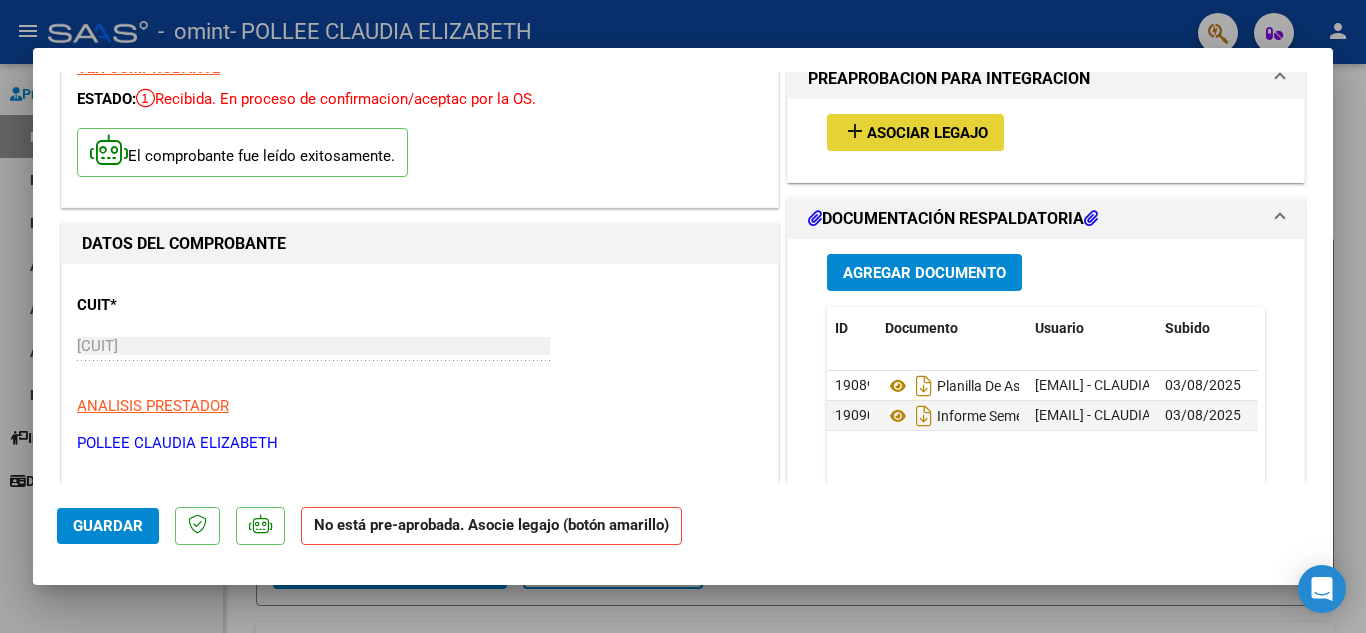 click on "Asociar Legajo" at bounding box center (927, 133) 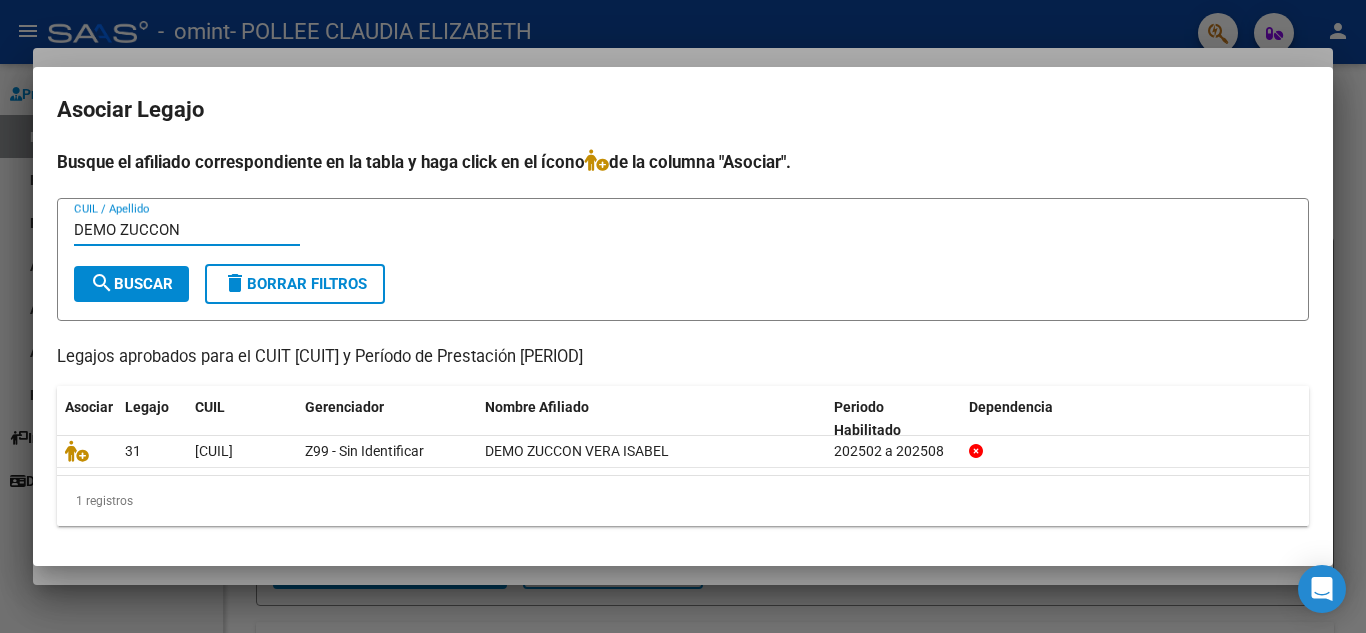 type on "DEMO ZUCCON" 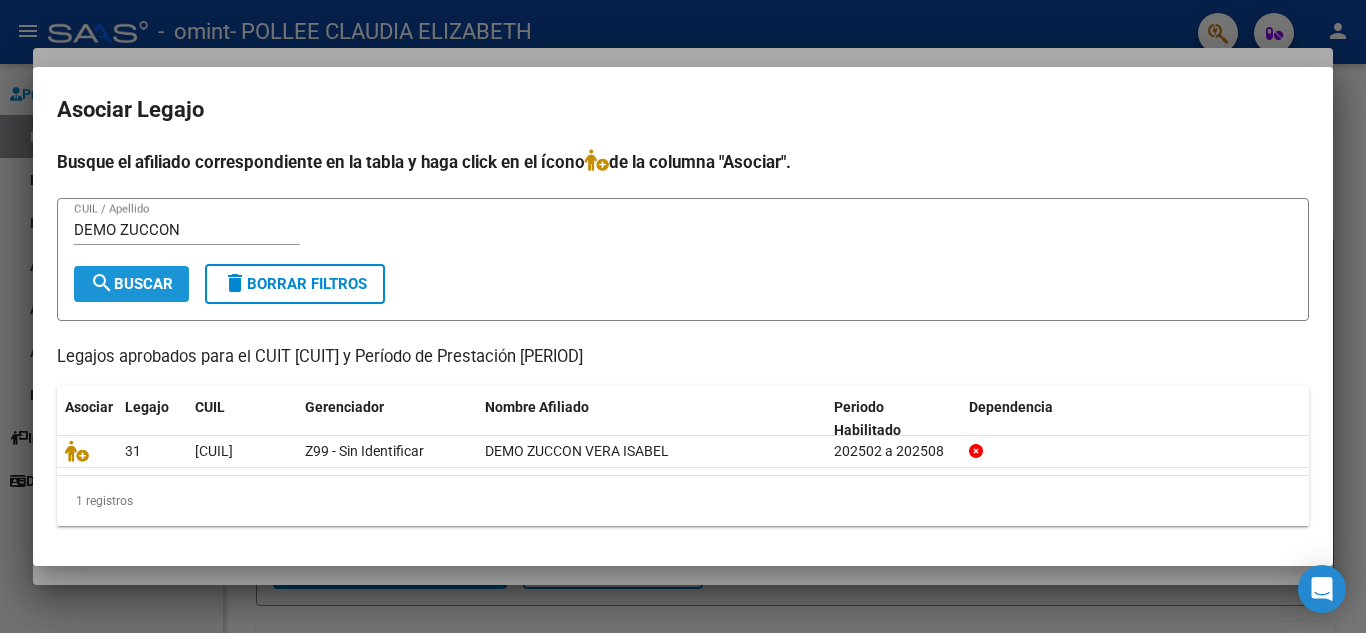 click on "search  Buscar" at bounding box center (131, 284) 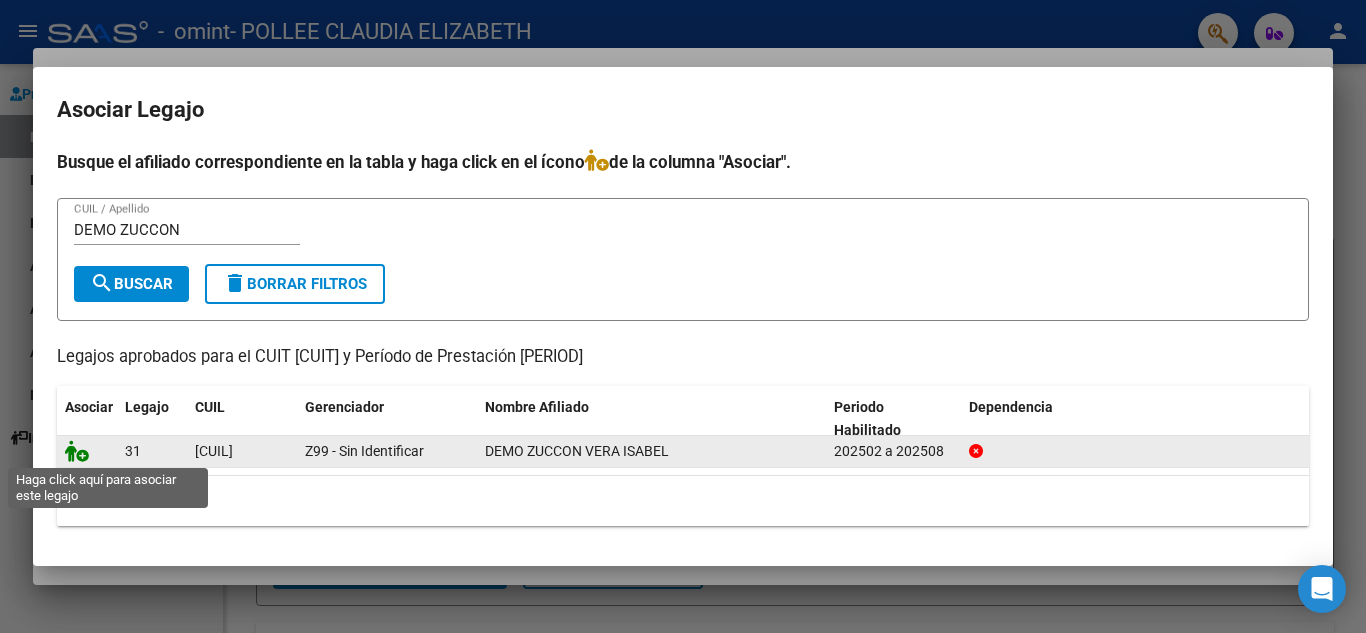 click 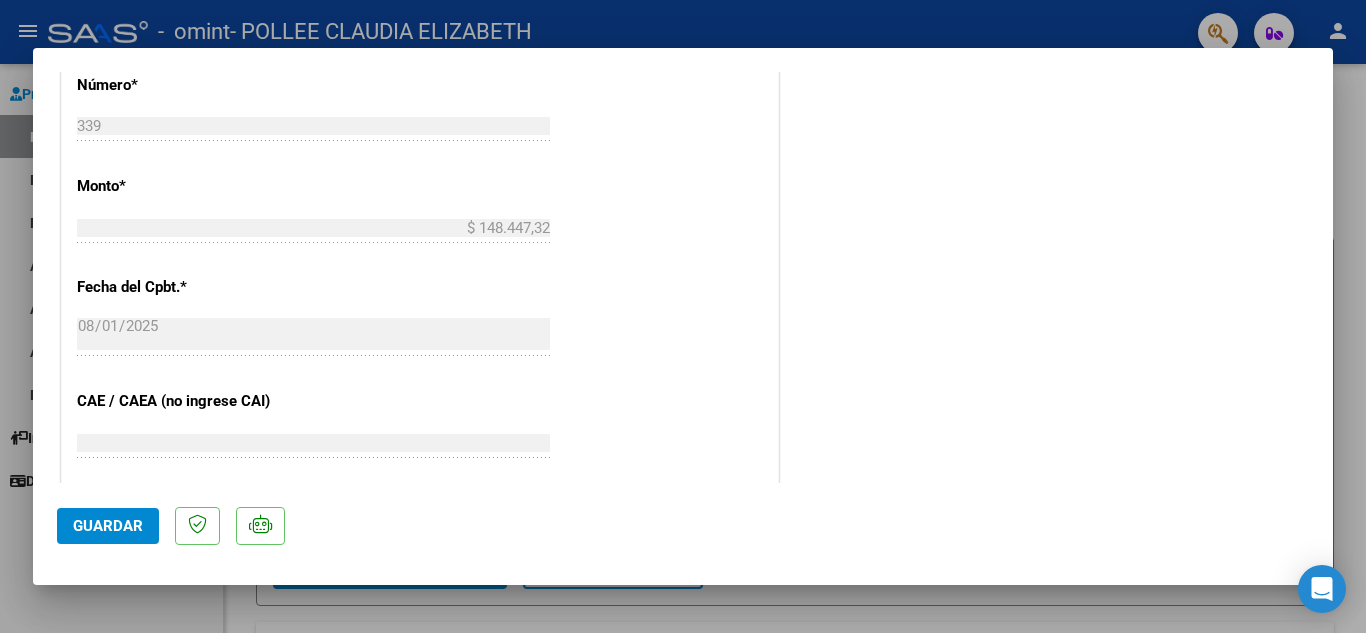 scroll, scrollTop: 1023, scrollLeft: 0, axis: vertical 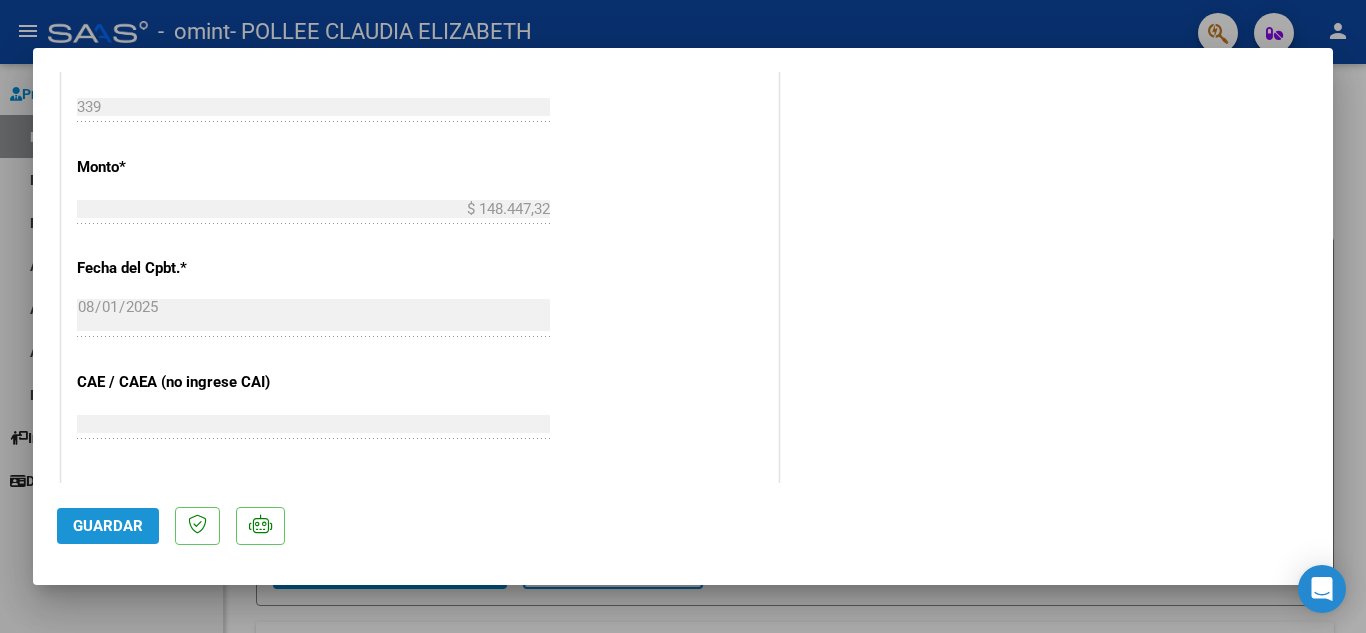 click on "Guardar" 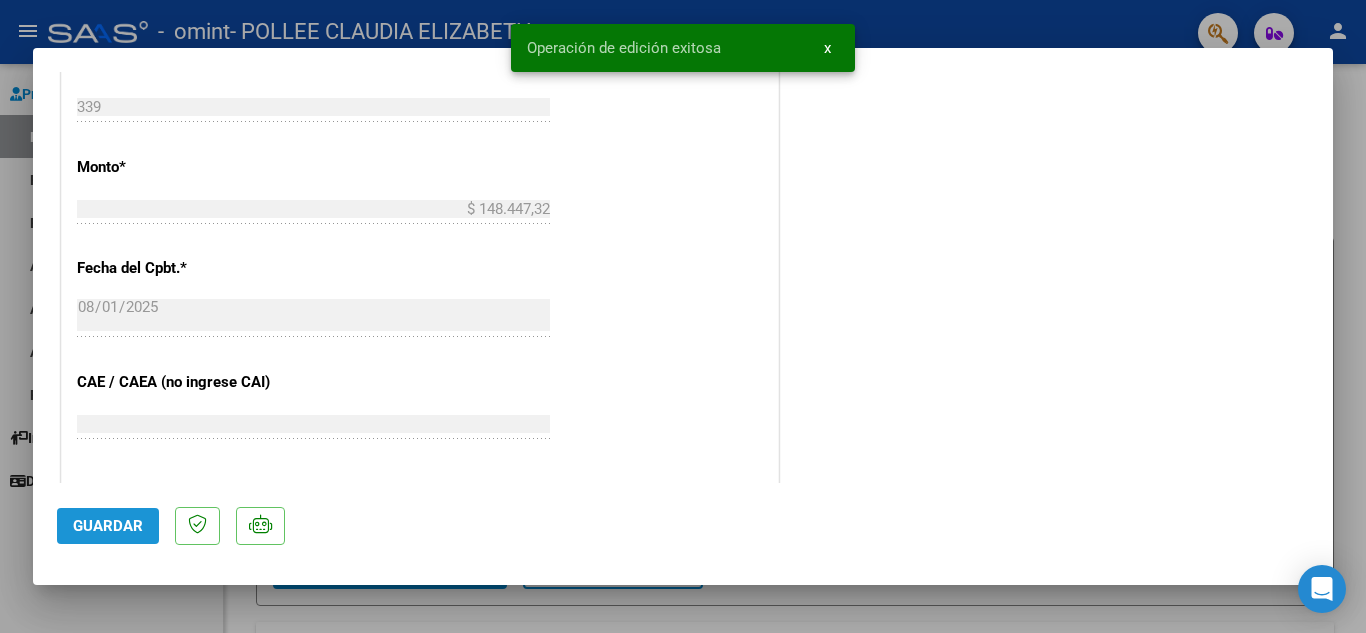 click on "Guardar" 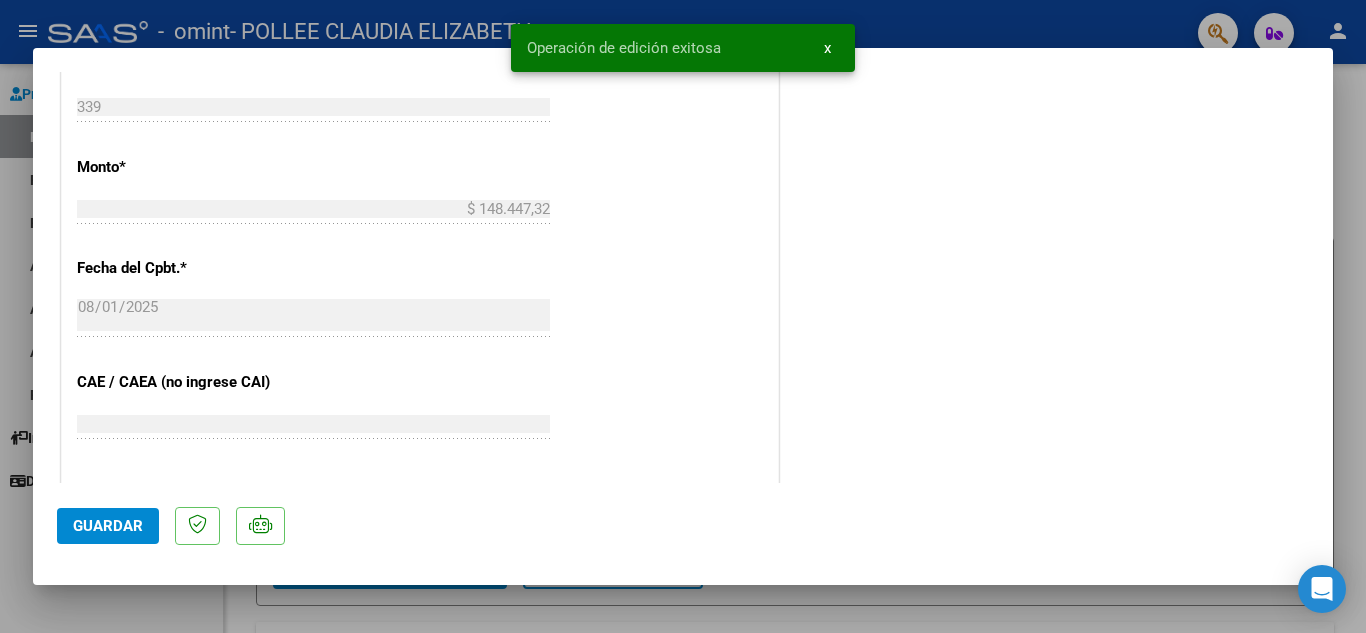 click on "COMENTARIOS Comentarios del Prestador / Gerenciador:  PREAPROBACIÓN PARA INTEGRACION  Legajo preaprobado para Período de Prestación:  [PERIOD] Ver Legajo Asociado  CUIL:  [CUIL]  Nombre y Apellido:  DEMO ZUCCON VERA ISABEL  Período Desde:  202502  Período Hasta:  202512  Admite Dependencia:   NO  Comentario:  Psicología (12 sesiones/mes) save  Quitar Legajo   DOCUMENTACIÓN RESPALDATORIA  Agregar Documento ID Documento Usuario Subido Acción 19089  Planilla De Asistencia   [EMAIL] -   CLAUDIA ELIZABETH POLLEE   [DATE]  19090  Informe Semestral   [EMAIL] -   CLAUDIA ELIZABETH POLLEE   [DATE]   2 total   1" at bounding box center [1046, -45] 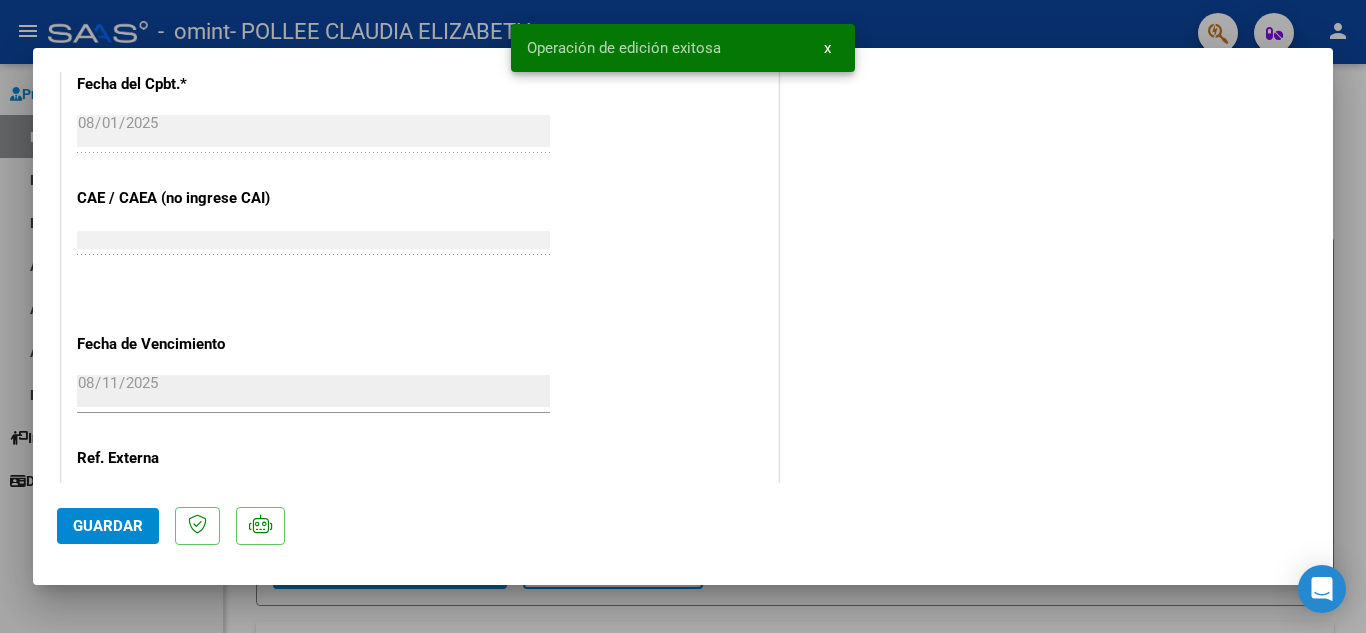 scroll, scrollTop: 1379, scrollLeft: 0, axis: vertical 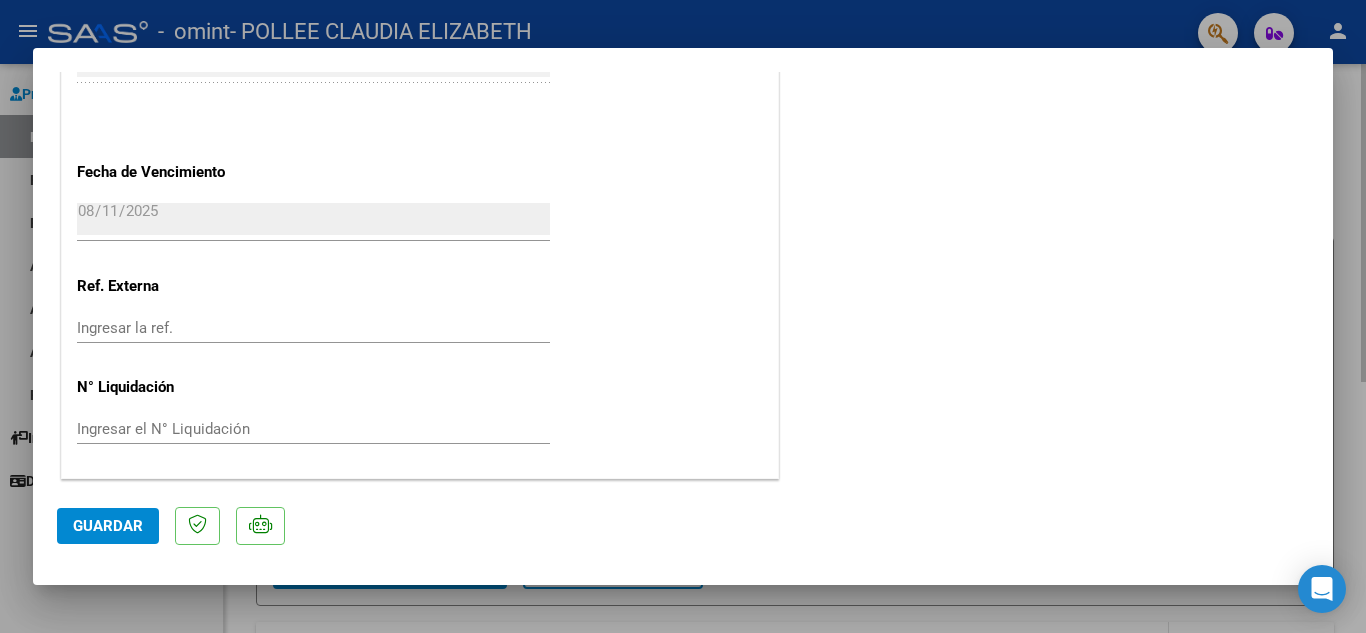 click at bounding box center (683, 316) 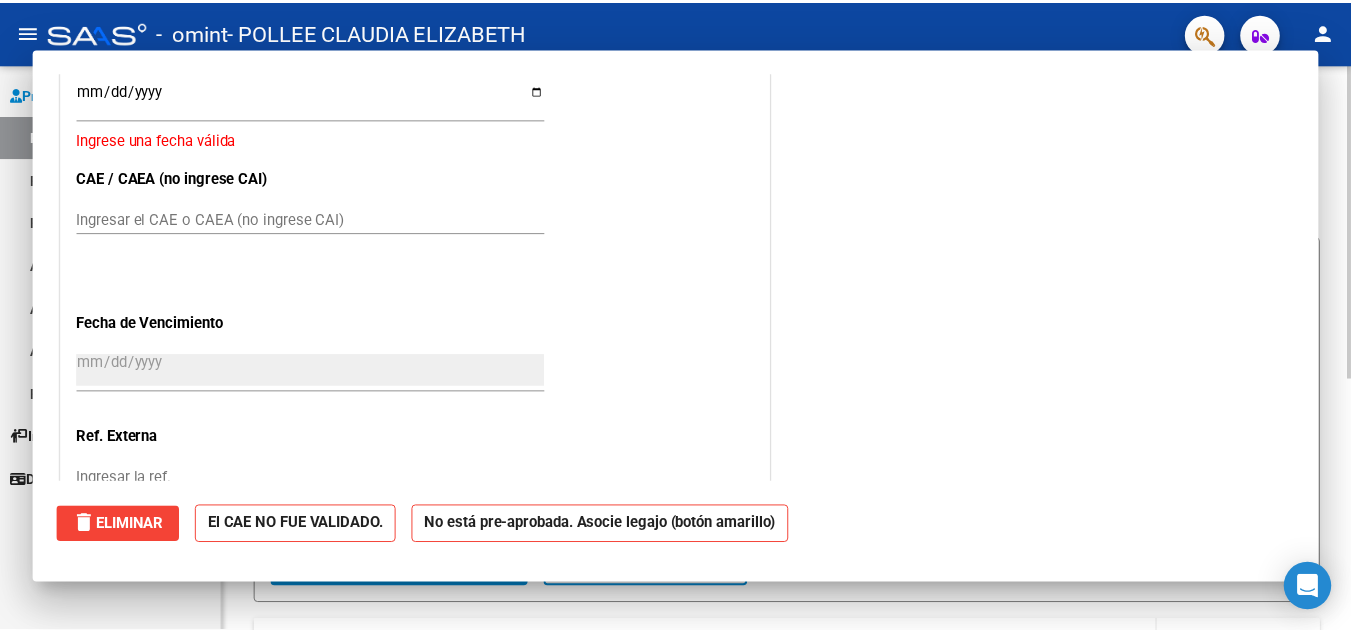 scroll, scrollTop: 1318, scrollLeft: 0, axis: vertical 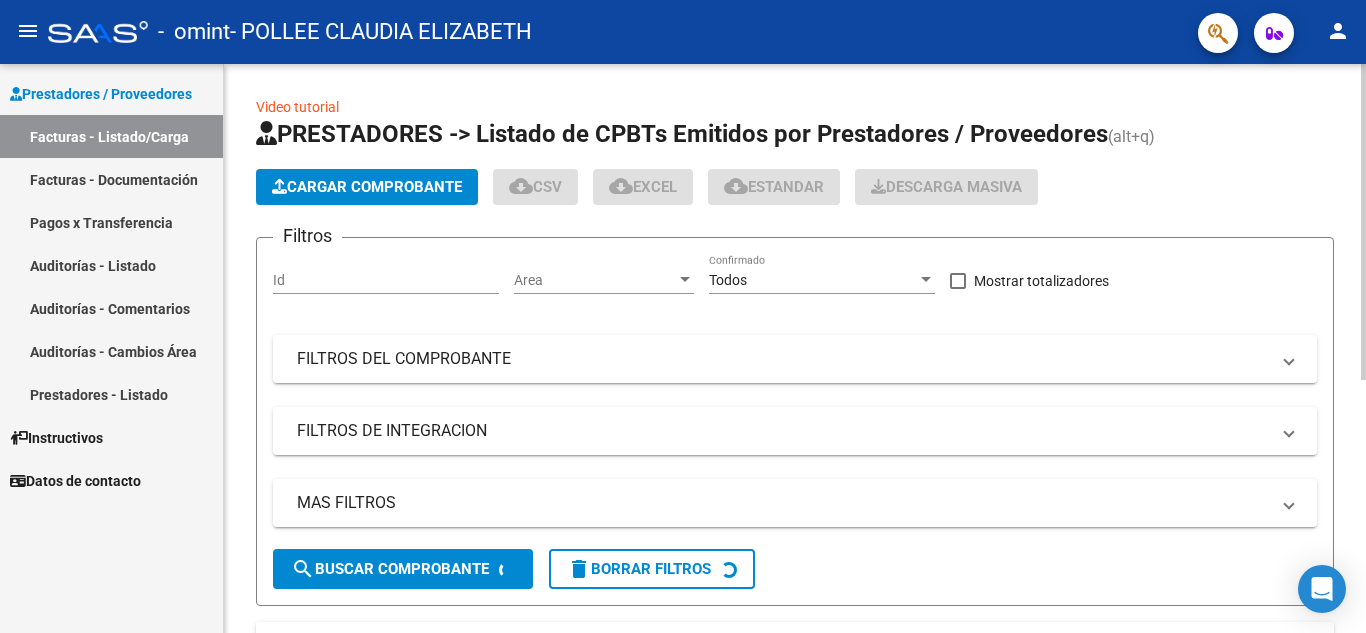click on "Video tutorial   PRESTADORES -> Listado de CPBTs Emitidos por Prestadores / Proveedores (alt+q)   Cargar Comprobante
cloud_download  CSV  cloud_download  EXCEL  cloud_download  Estandar   Descarga Masiva
Filtros Id Area Area Todos Confirmado   Mostrar totalizadores   FILTROS DEL COMPROBANTE  Comprobante Tipo Comprobante Tipo Start date – End date Fec. Comprobante Desde / Hasta Días Emisión Desde(cant. días) Días Emisión Hasta(cant. días) CUIT / Razón Social Pto. Venta Nro. Comprobante Código SSS CAE Válido CAE Válido Todos Cargado Módulo Hosp. Todos Tiene facturacion Apócrifa Hospital Refes  FILTROS DE INTEGRACION  Período De Prestación Campos del Archivo de Rendición Devuelto x SSS (dr_envio) Todos Rendido x SSS (dr_envio) Tipo de Registro Tipo de Registro Período Presentación Período Presentación Campos del Legajo Asociado (preaprobación) Afiliado Legajo (cuil/nombre) Todos Solo facturas preaprobadas  MAS FILTROS  Todos Con Doc. Respaldatoria Todos Con Trazabilidad Todos – –" 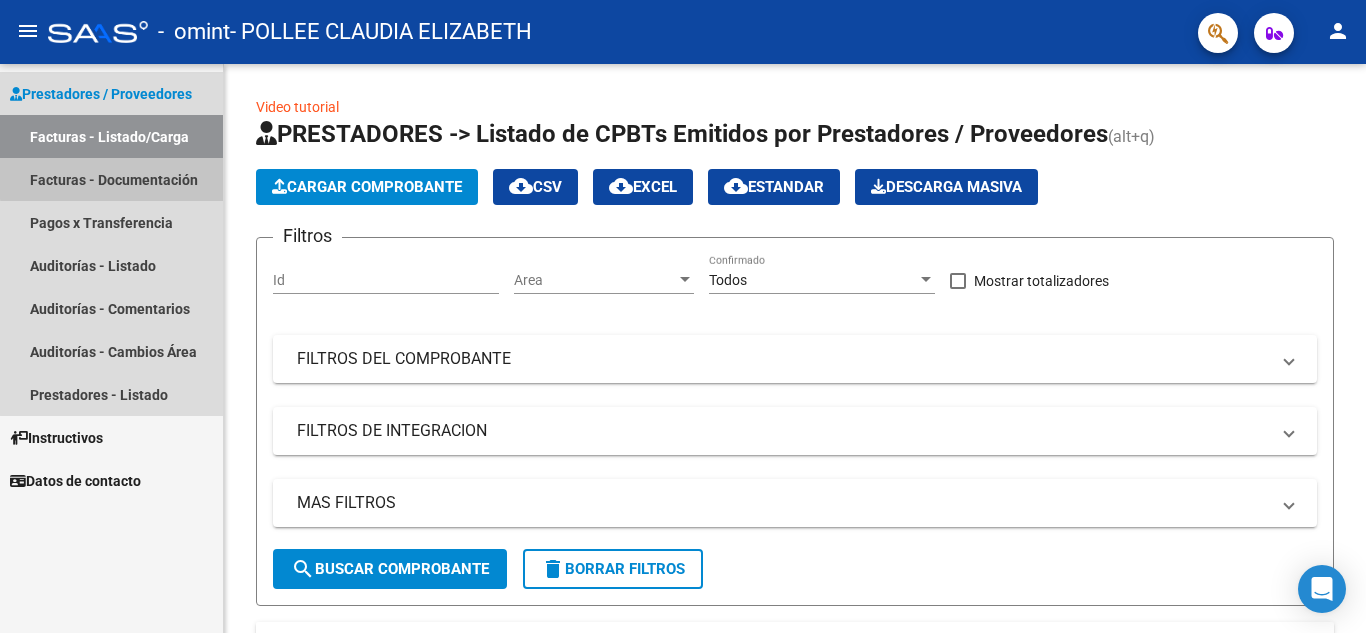 click on "Facturas - Documentación" at bounding box center (111, 179) 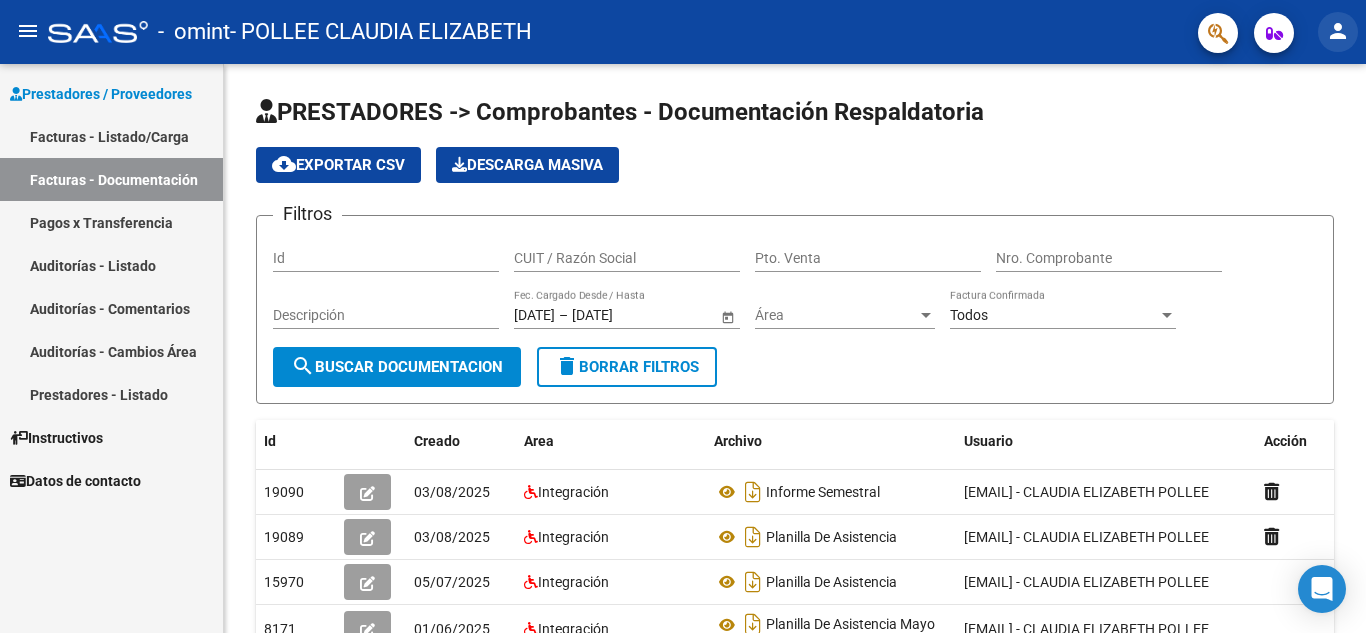 click on "person" 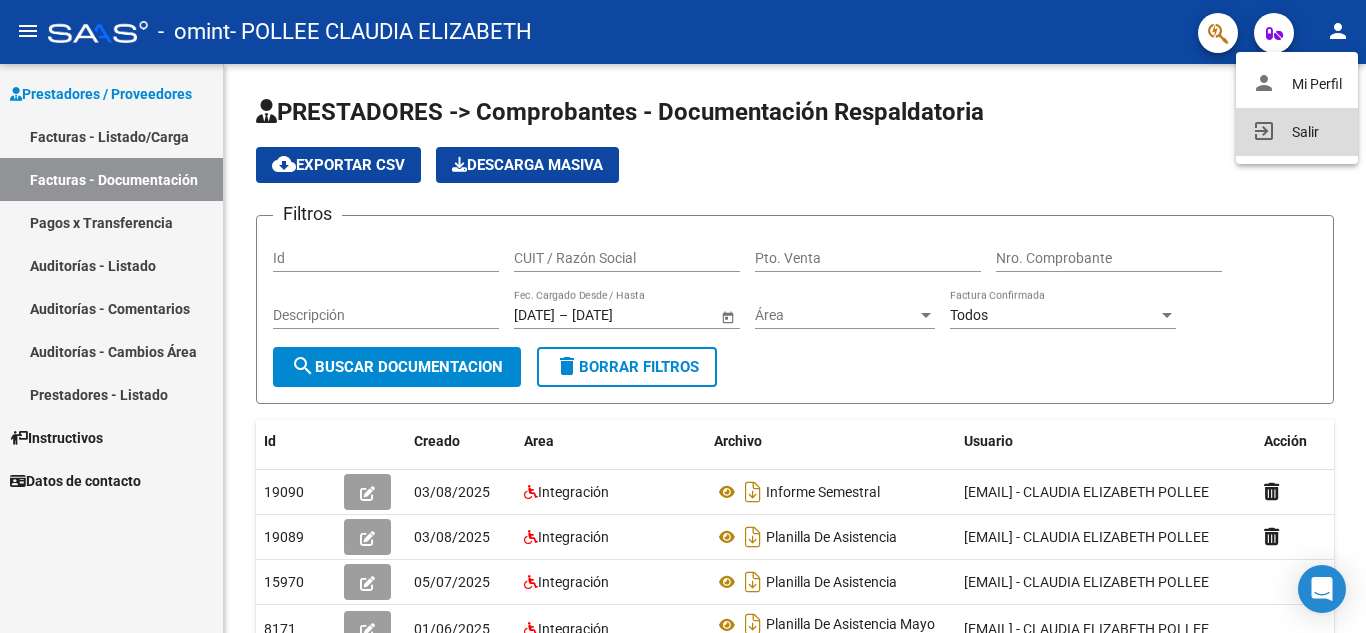 click on "exit_to_app  Salir" at bounding box center (1297, 132) 